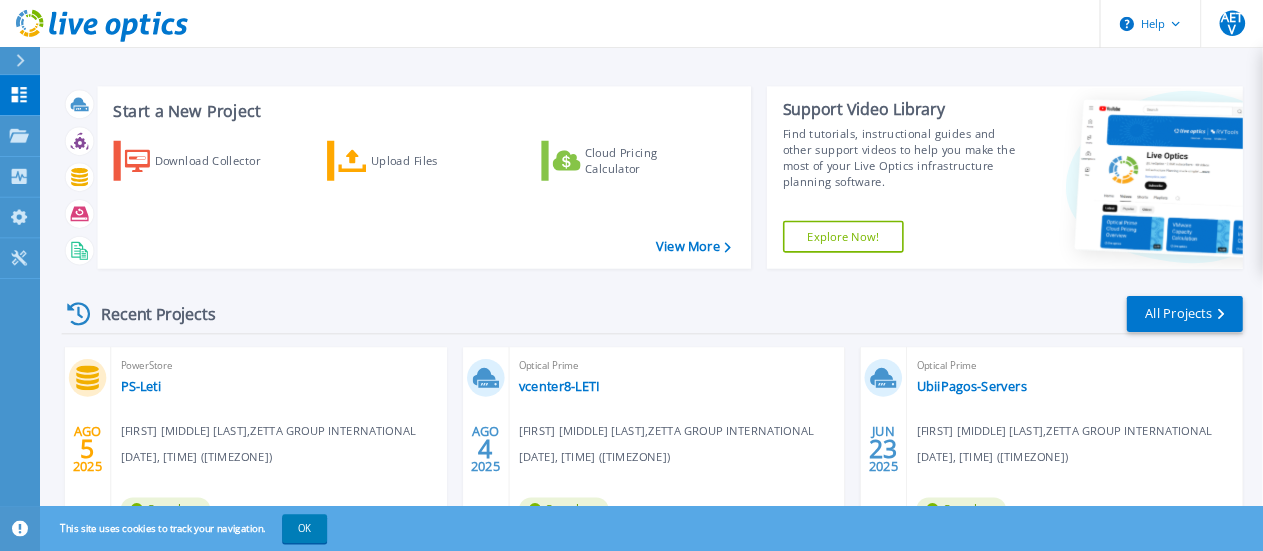 scroll, scrollTop: 0, scrollLeft: 0, axis: both 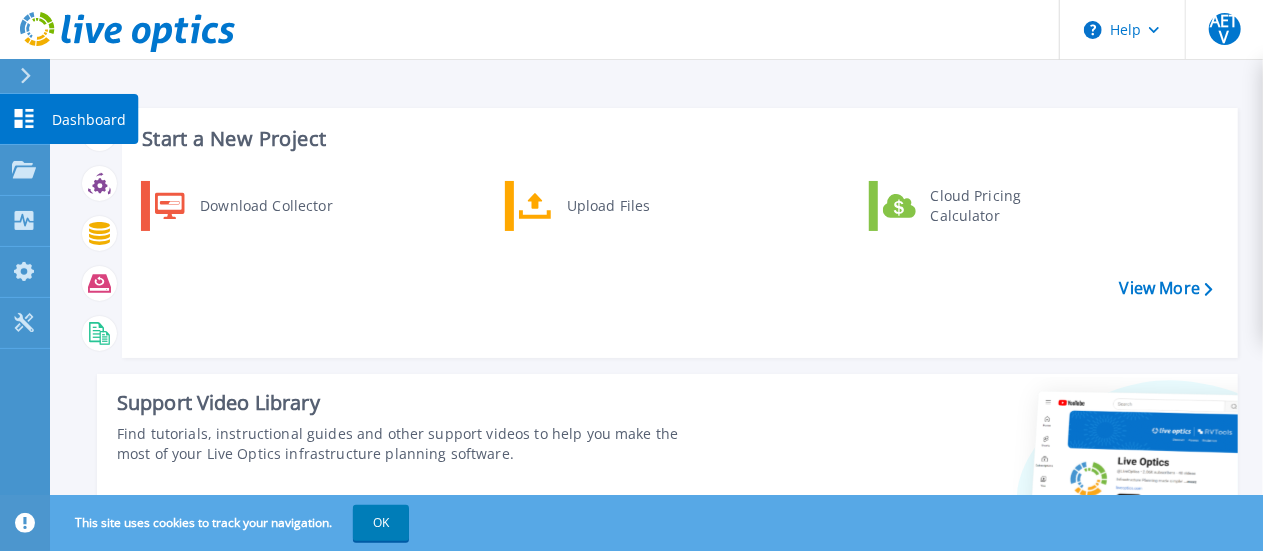 click on "Dashboard" at bounding box center [89, 120] 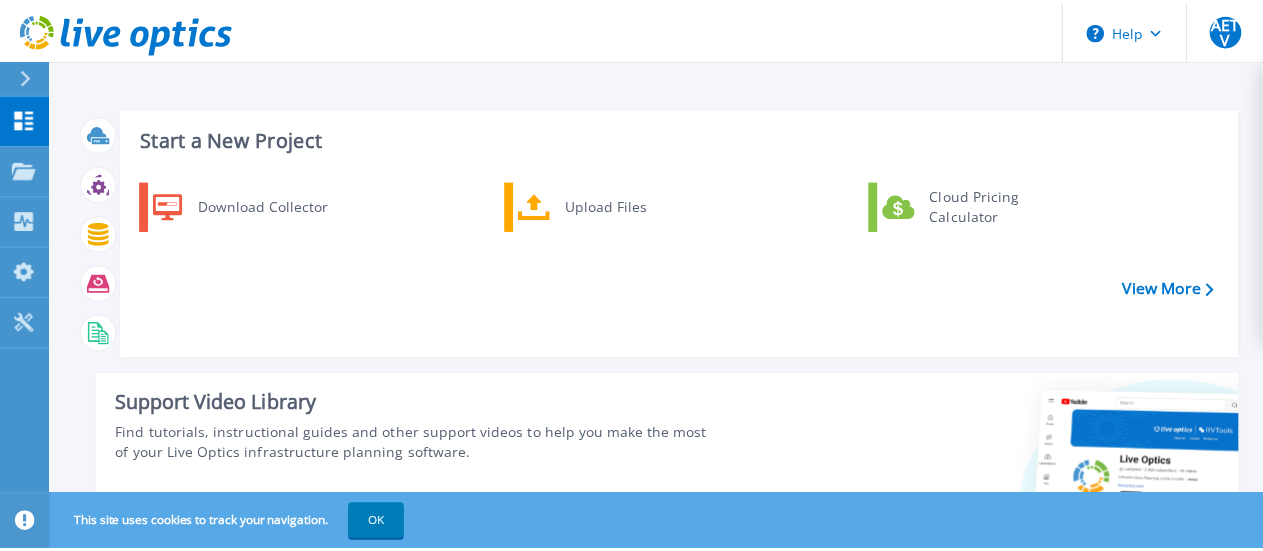 scroll, scrollTop: 0, scrollLeft: 0, axis: both 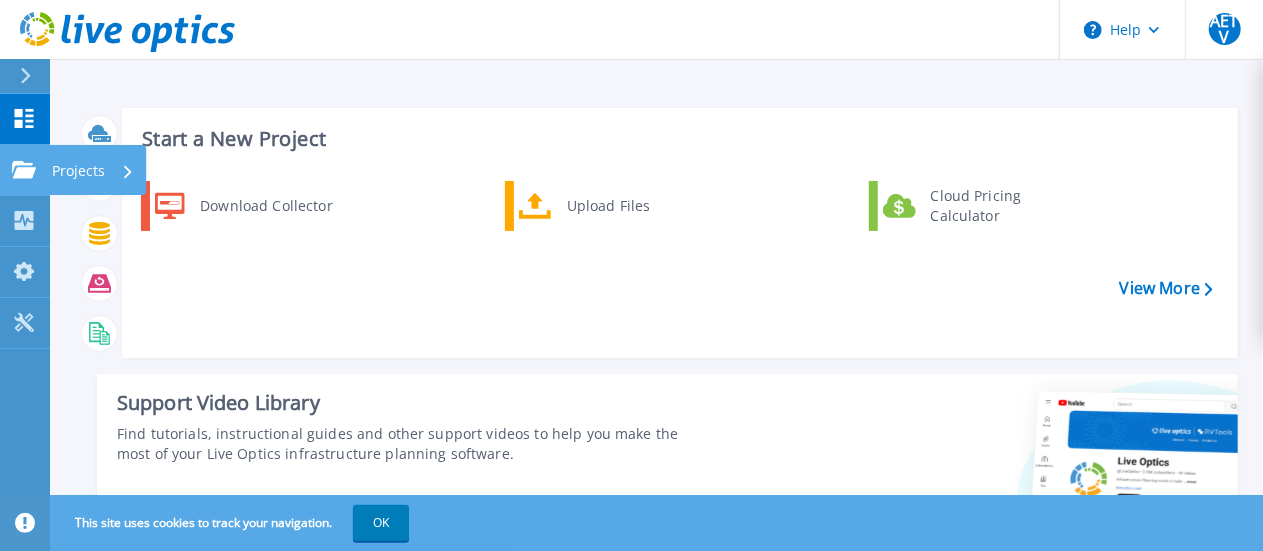click 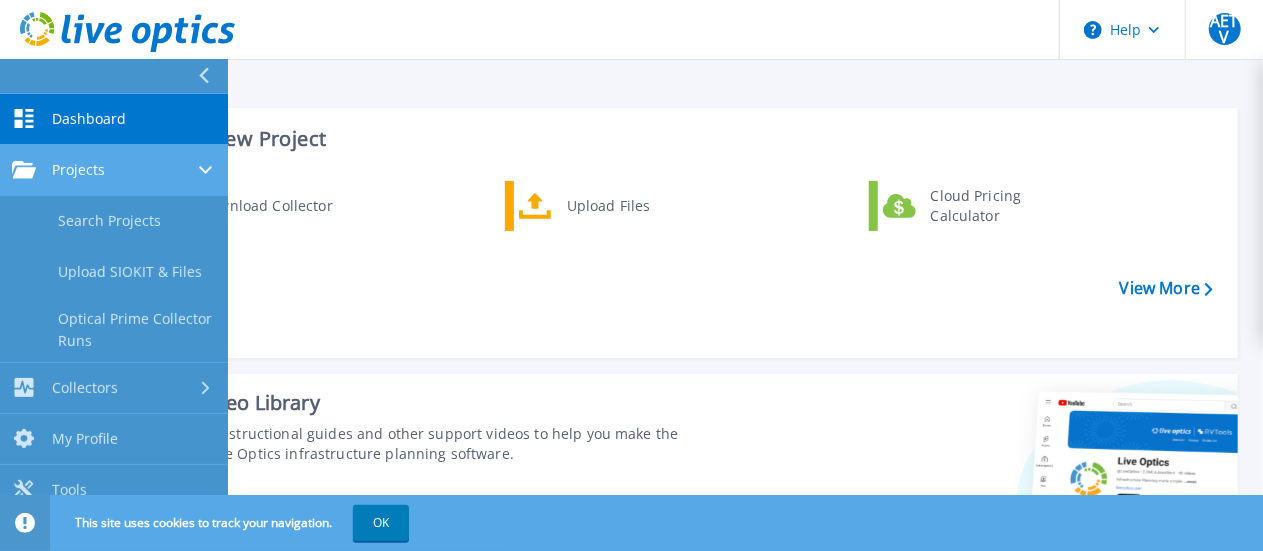 click on "Projects" at bounding box center (114, 170) 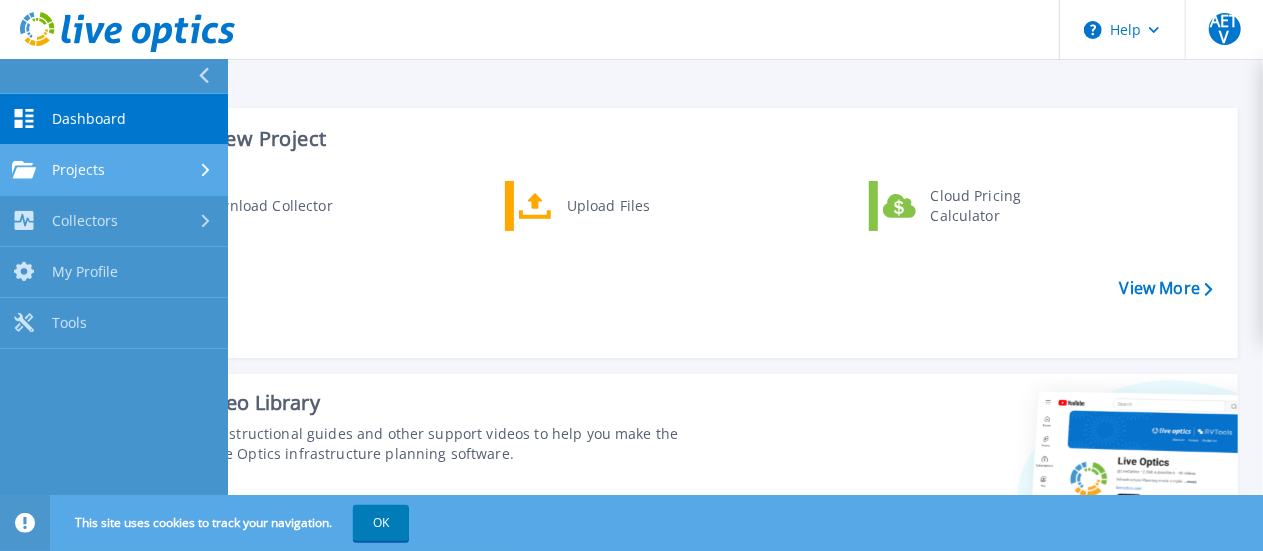 click on "Projects" at bounding box center [114, 170] 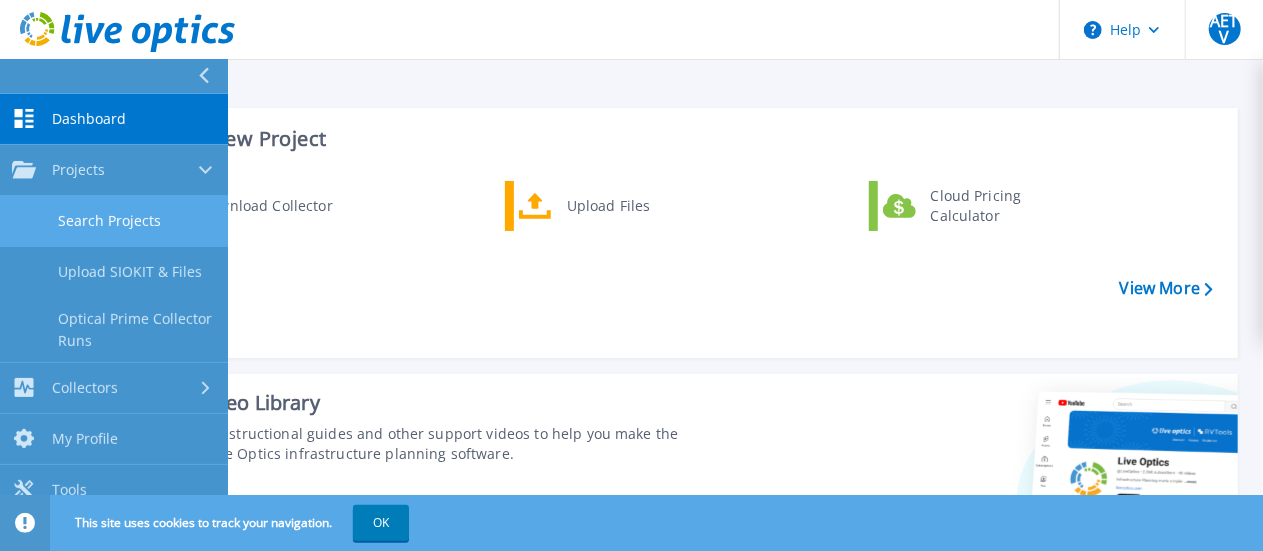 click on "Search Projects" at bounding box center (114, 221) 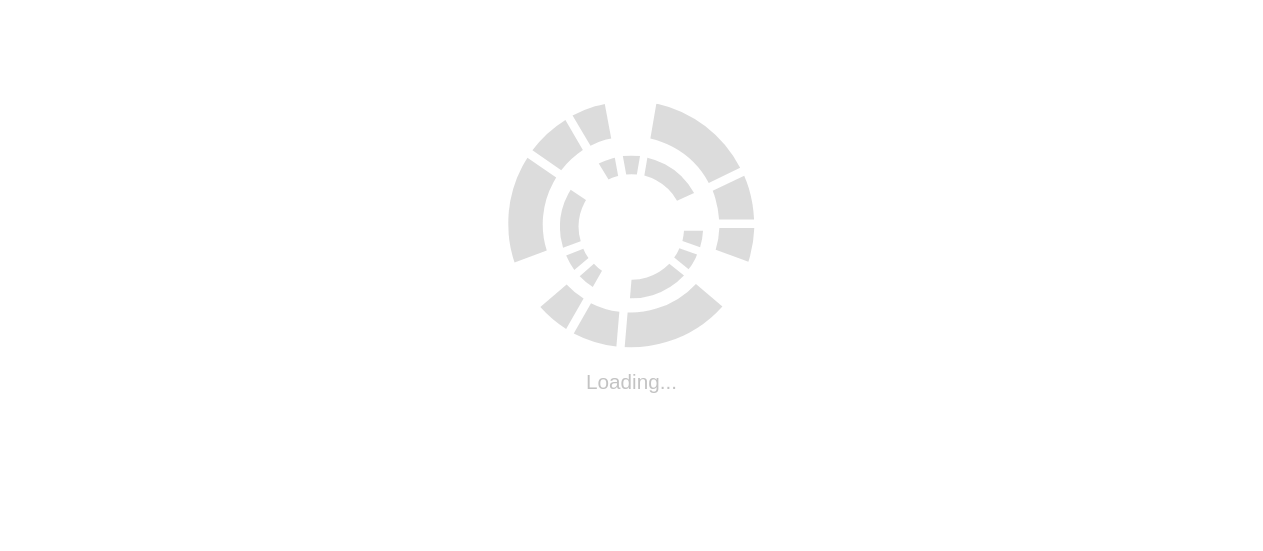 scroll, scrollTop: 0, scrollLeft: 0, axis: both 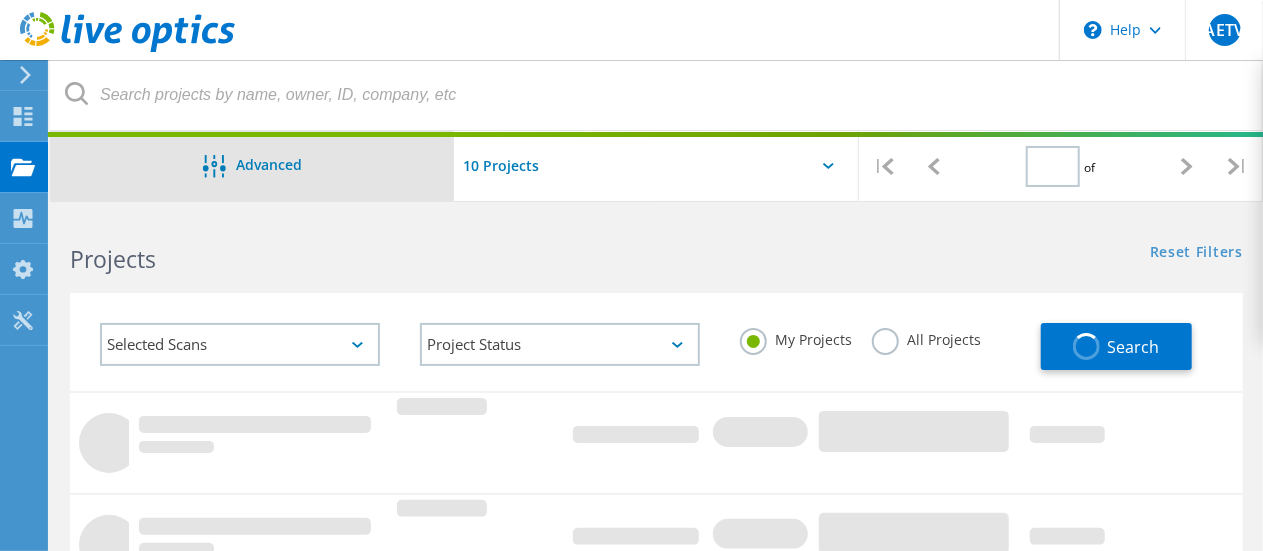 type on "1" 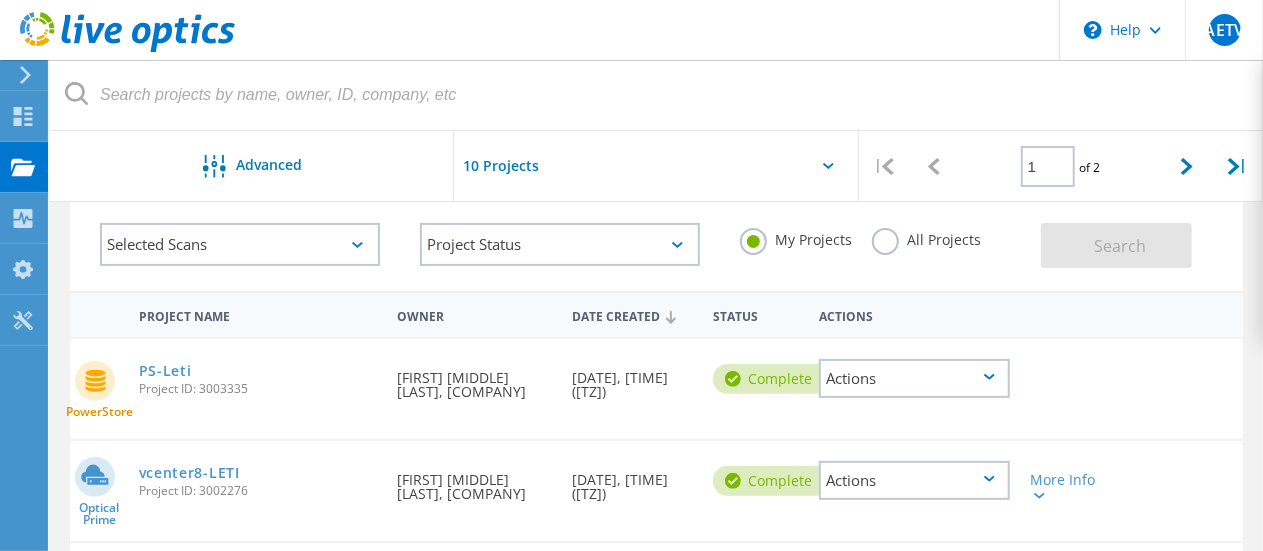 scroll, scrollTop: 200, scrollLeft: 0, axis: vertical 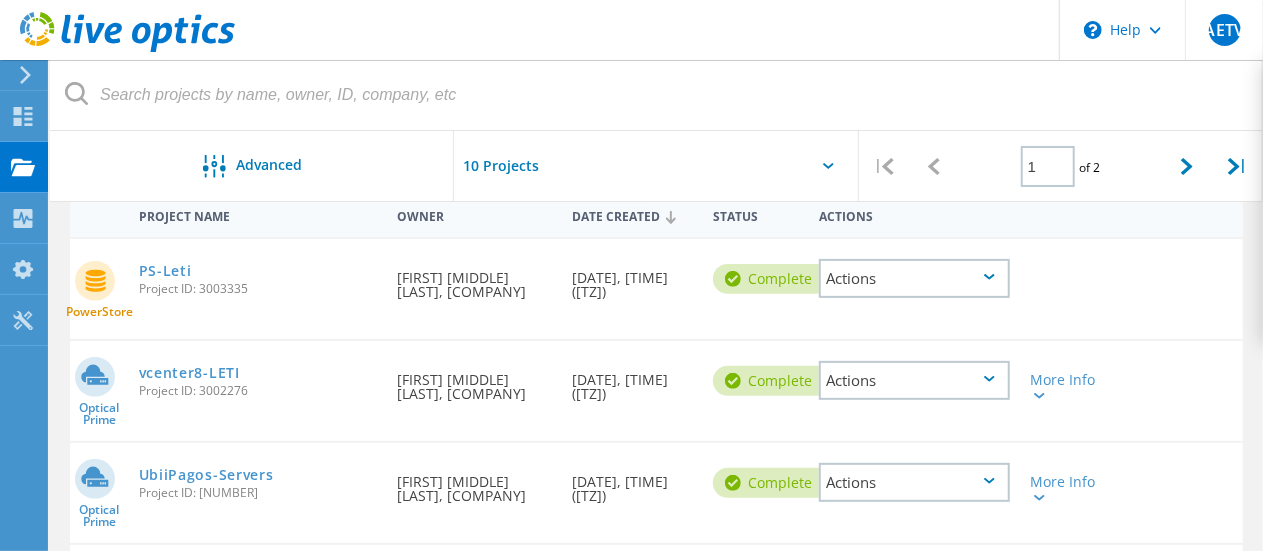 click on "Actions" 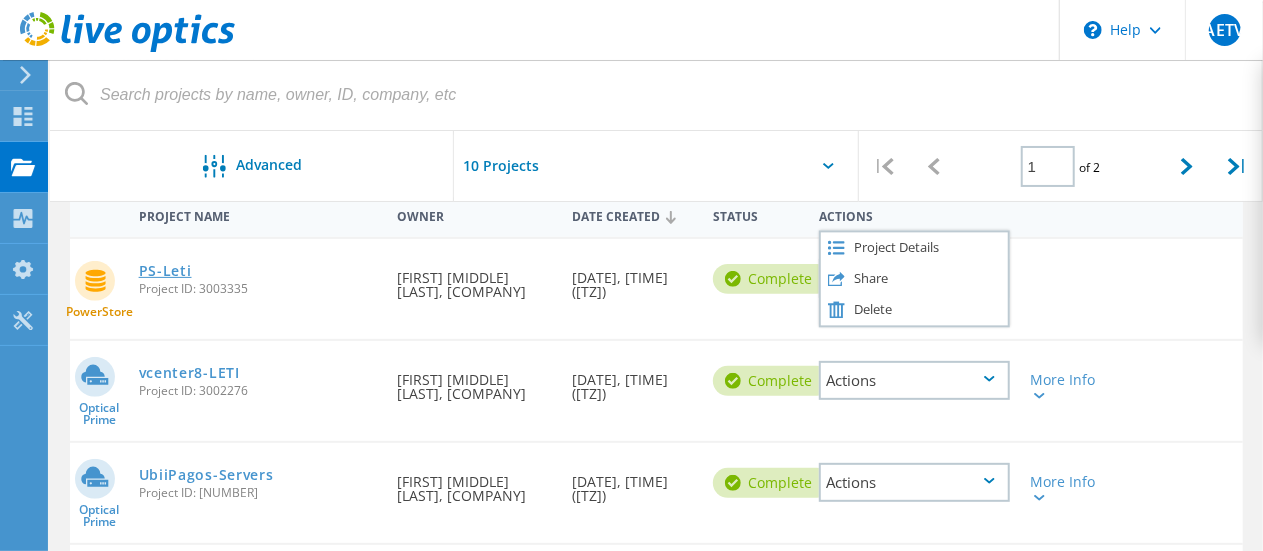 click on "PS-Leti" 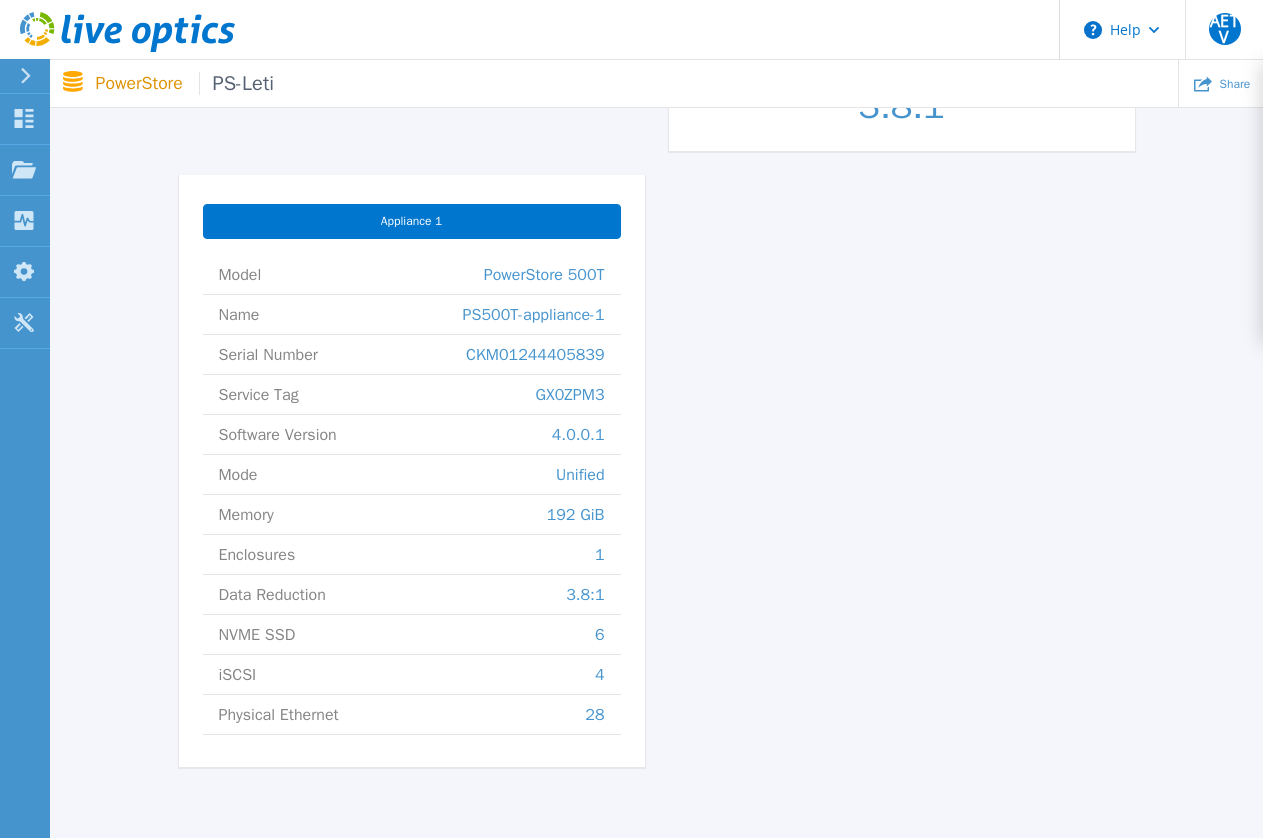 scroll, scrollTop: 743, scrollLeft: 0, axis: vertical 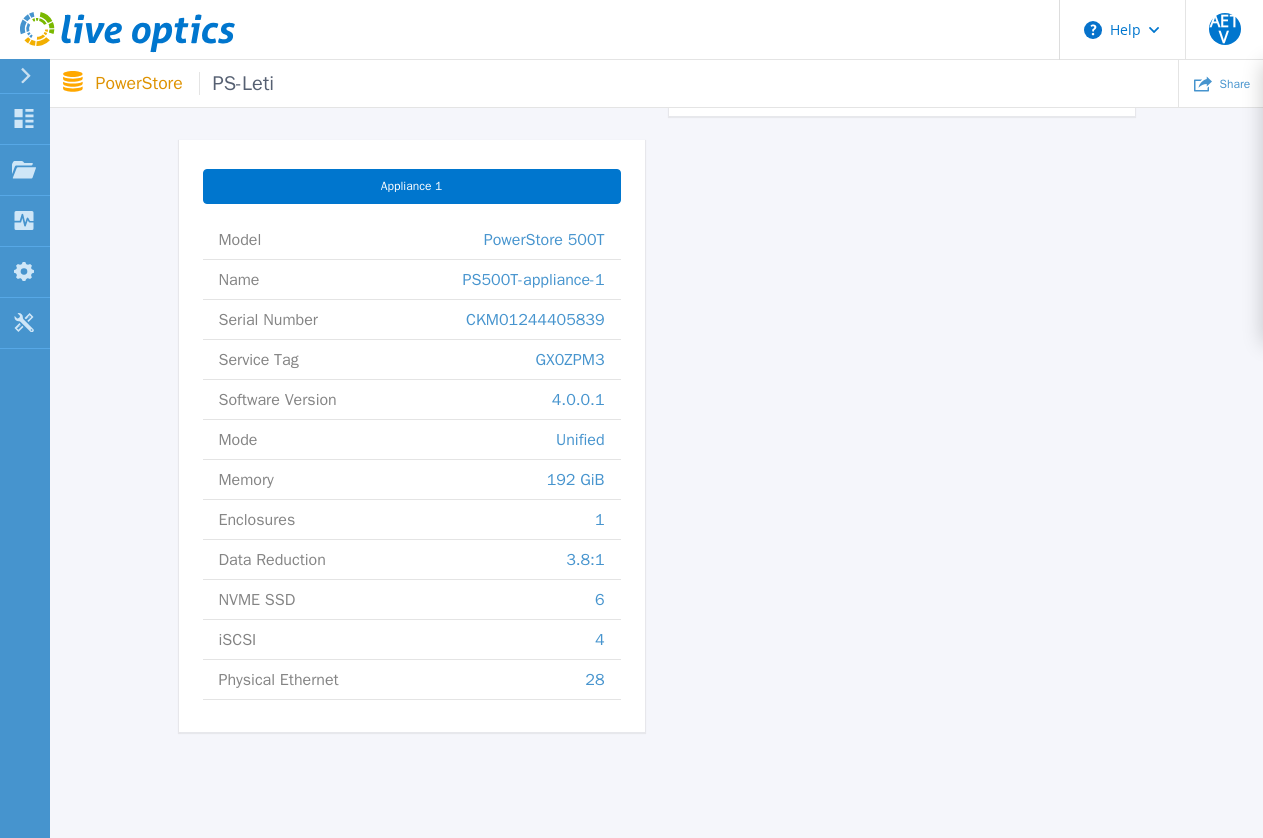 click on "PowerStore 500T" at bounding box center (544, 239) 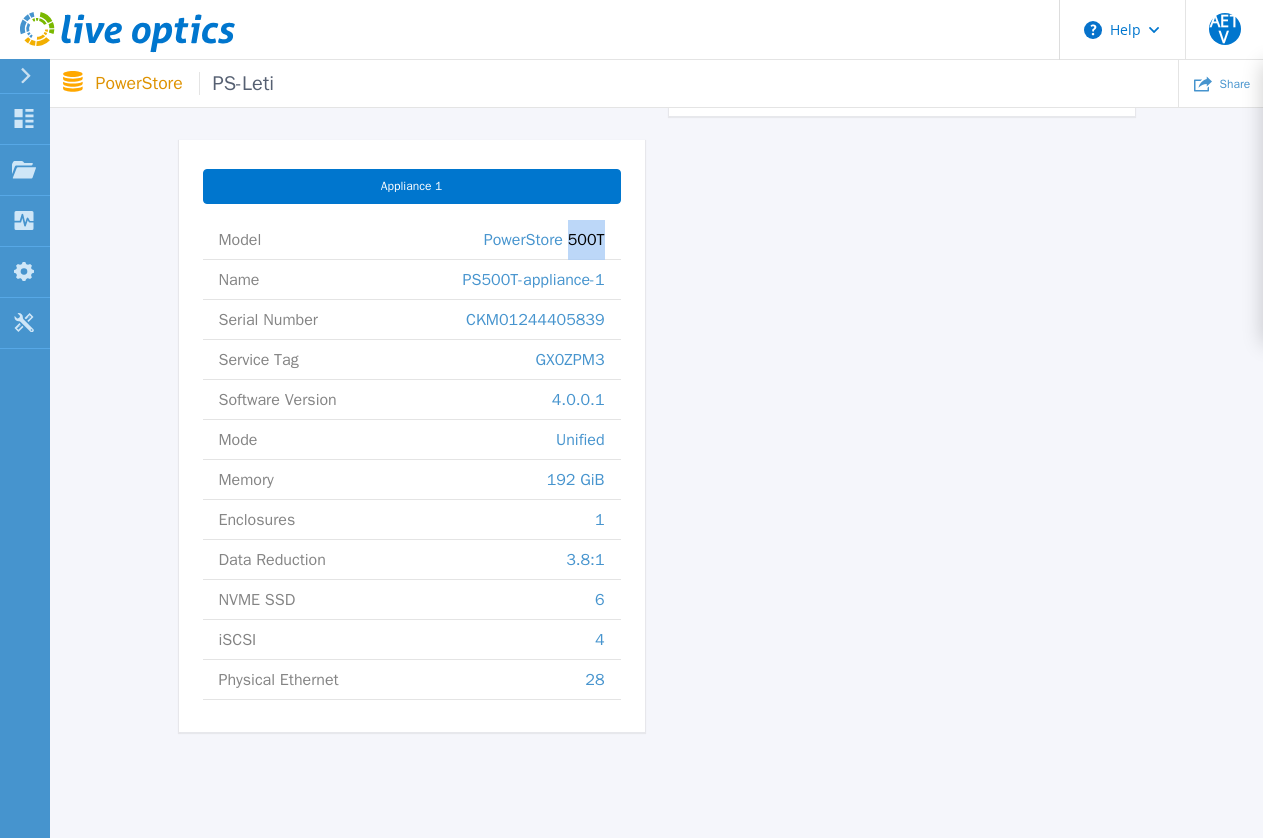 click on "PowerStore 500T" at bounding box center [544, 239] 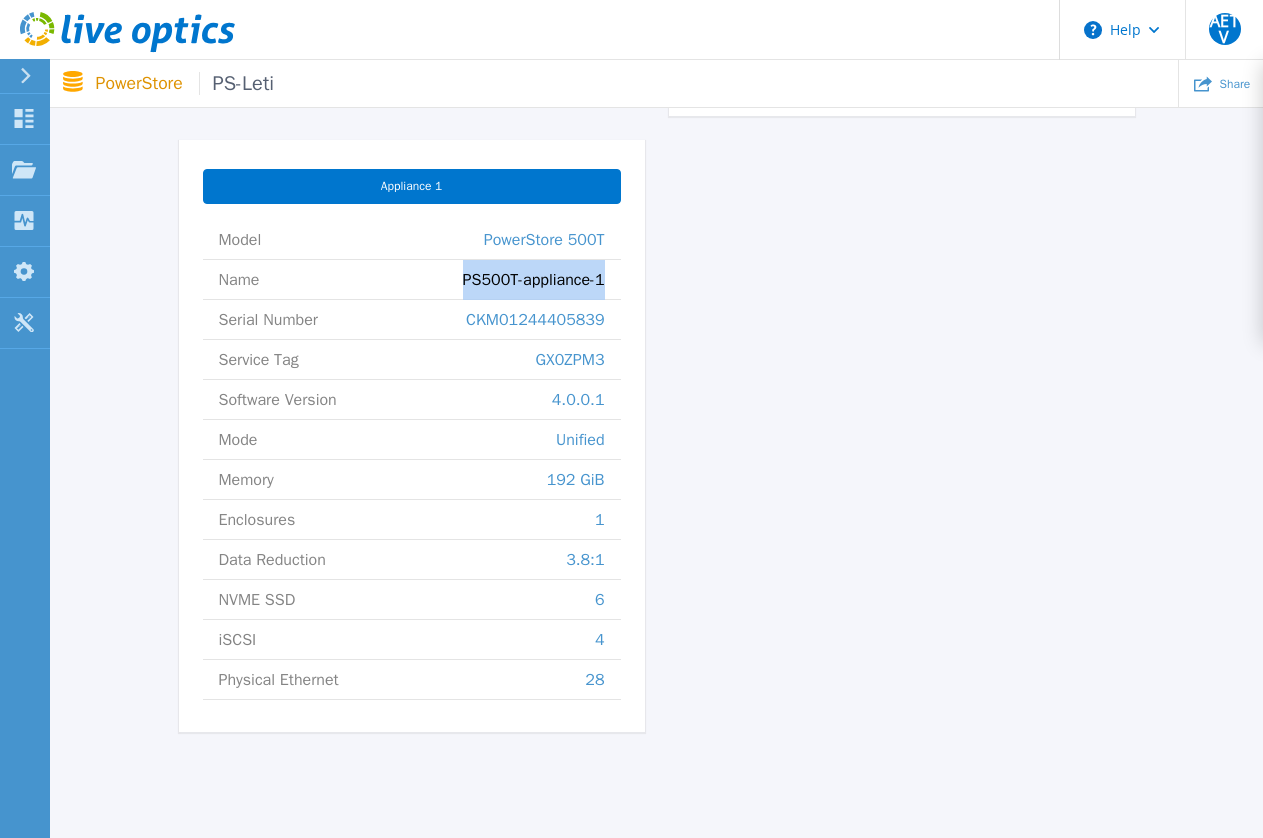 drag, startPoint x: 603, startPoint y: 280, endPoint x: 464, endPoint y: 280, distance: 139 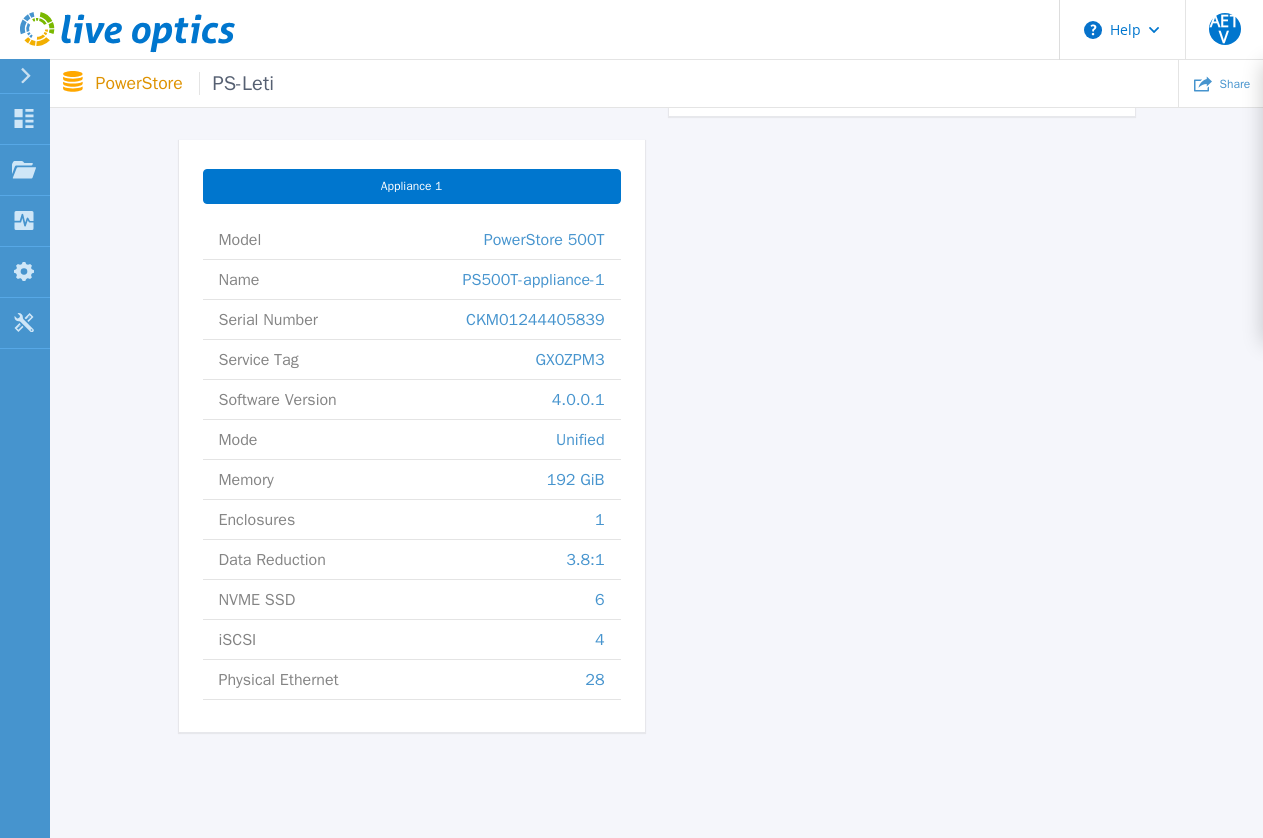 click on "CKM01244405839" at bounding box center [535, 319] 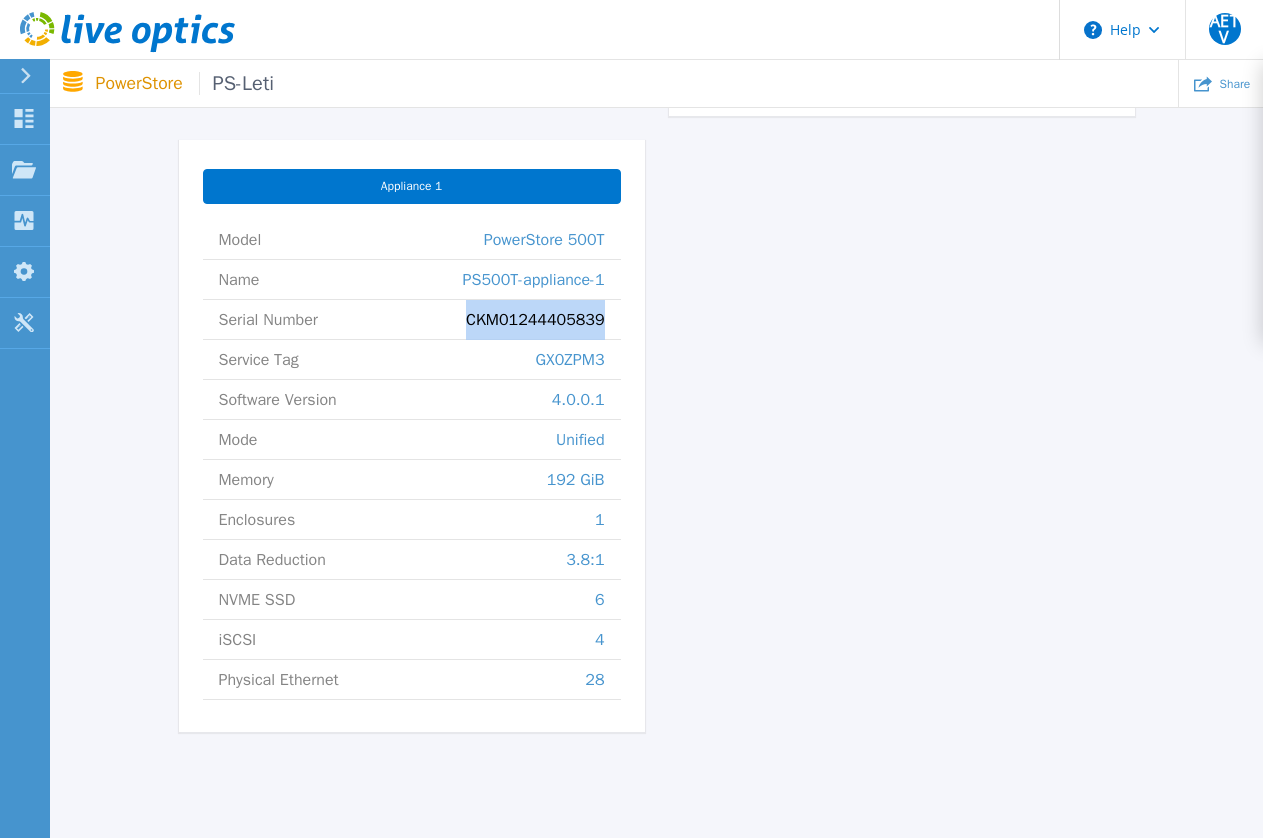 click on "CKM01244405839" at bounding box center [535, 319] 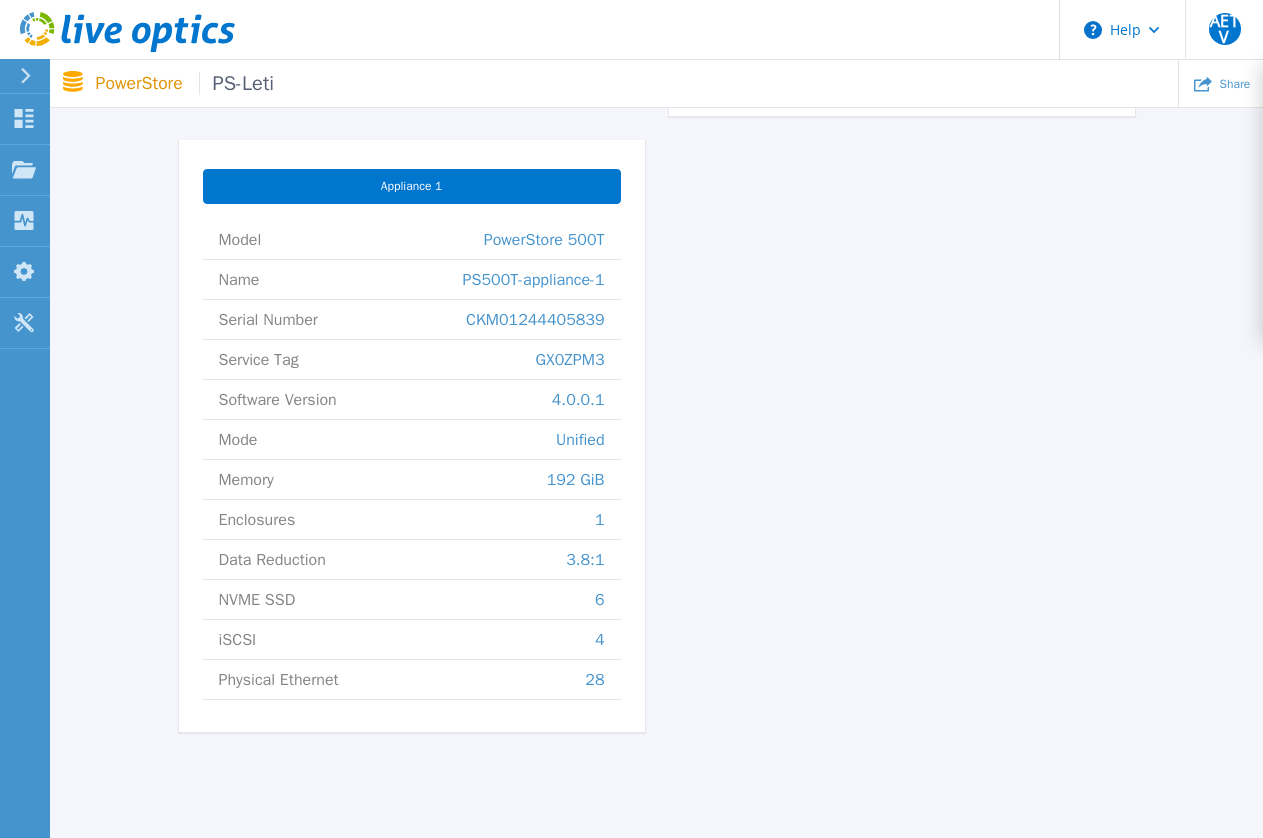 click on "GX0ZPM3" at bounding box center (569, 359) 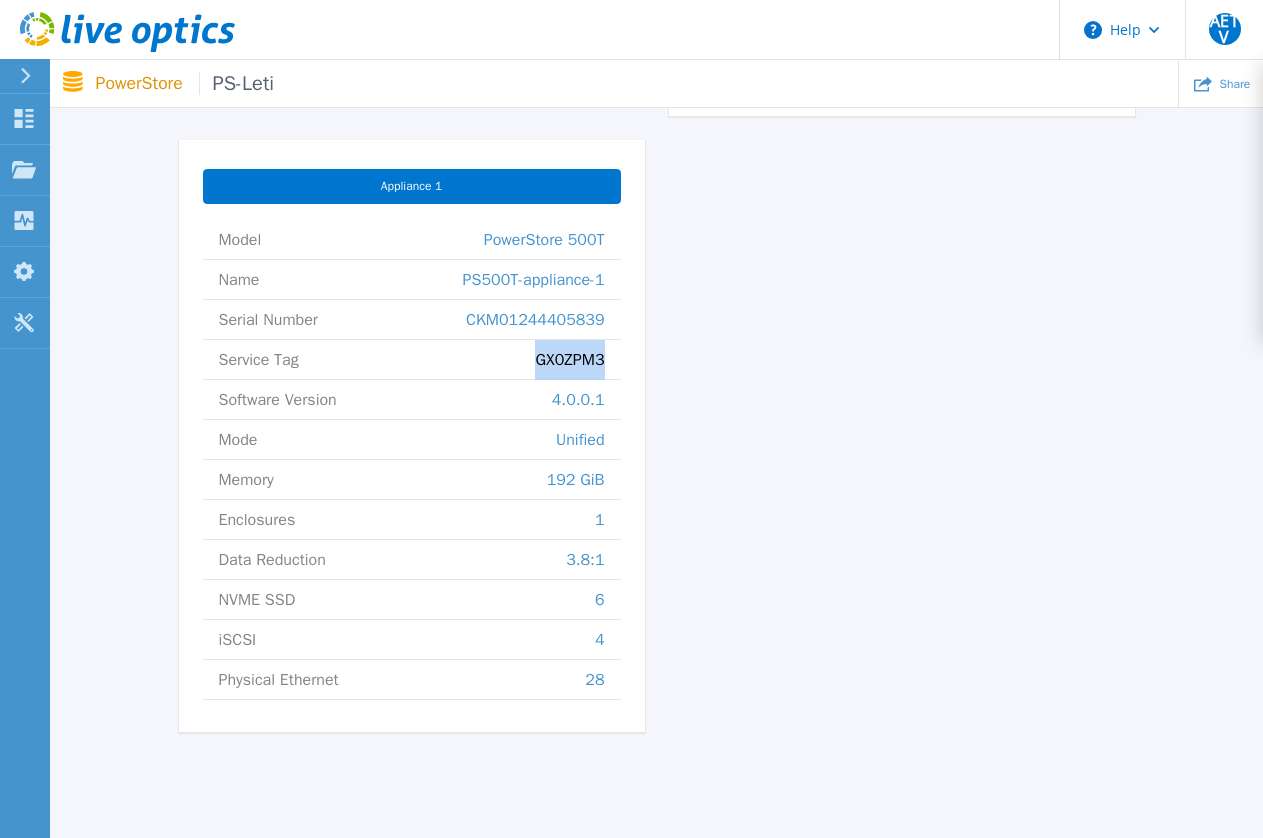 click on "GX0ZPM3" at bounding box center (569, 359) 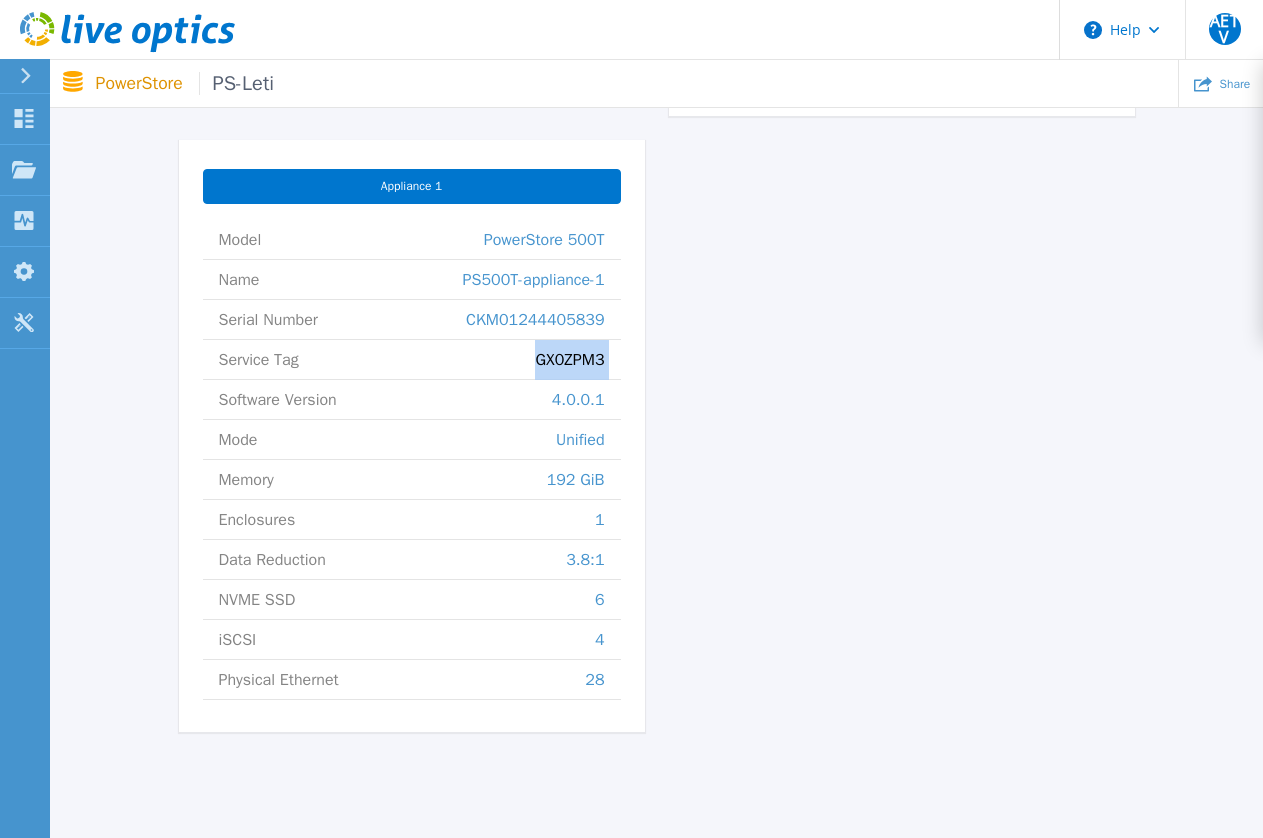 click on "GX0ZPM3" at bounding box center [569, 359] 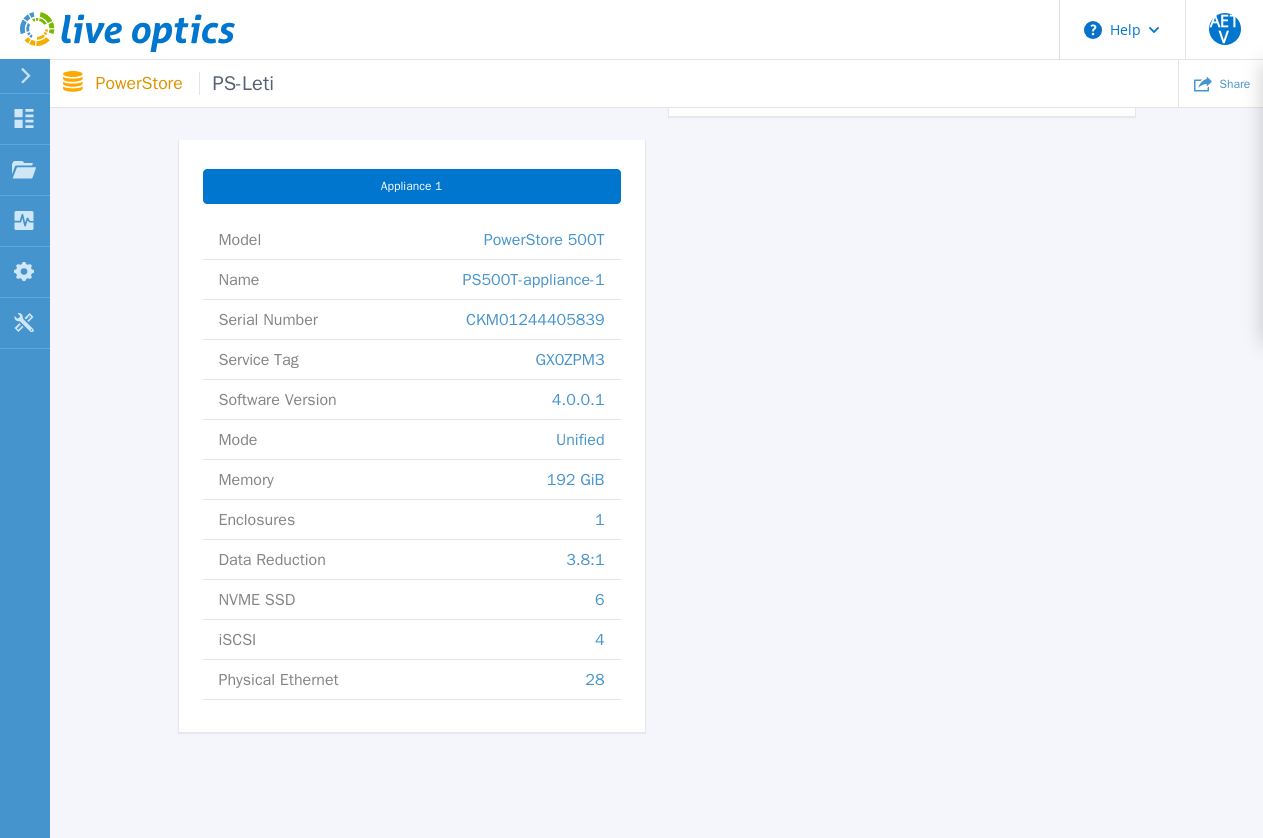 click on "4.0.0.1" at bounding box center (578, 399) 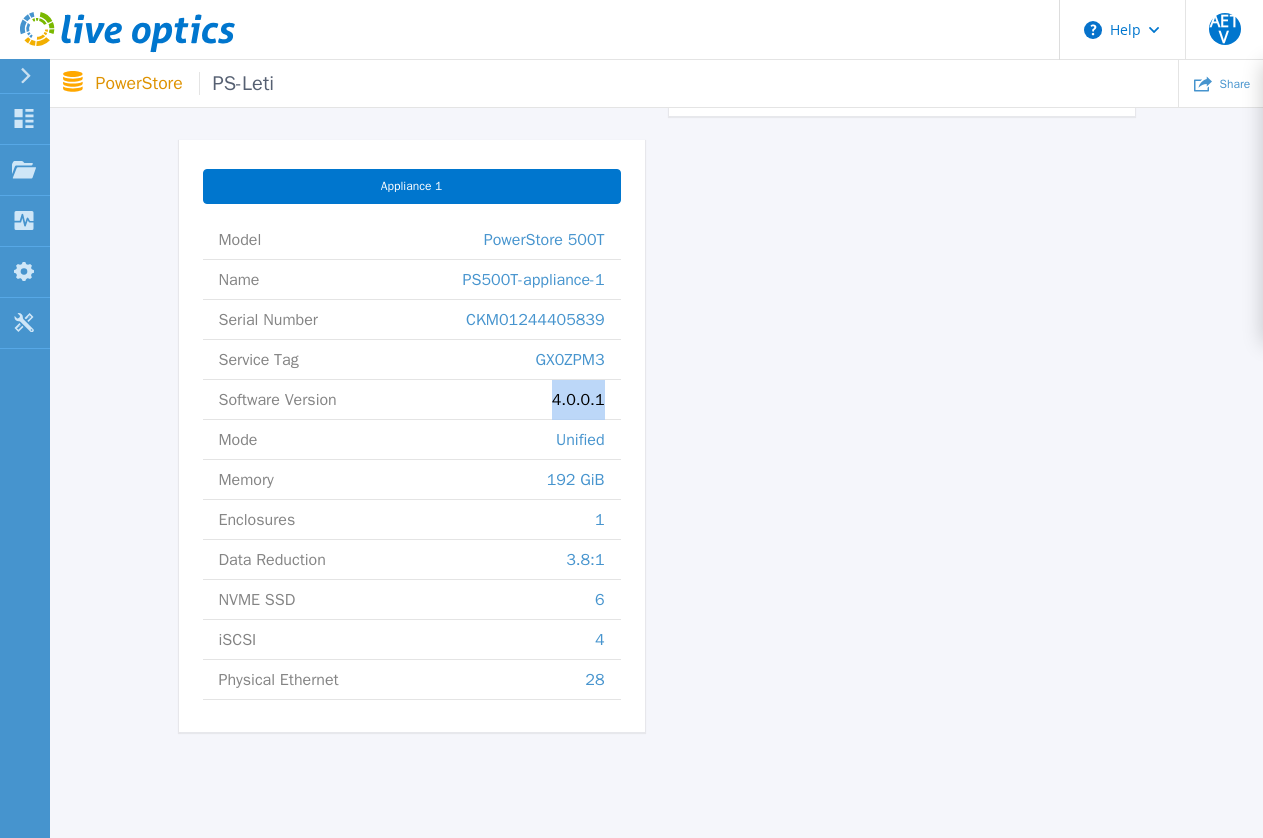 click on "4.0.0.1" at bounding box center (578, 399) 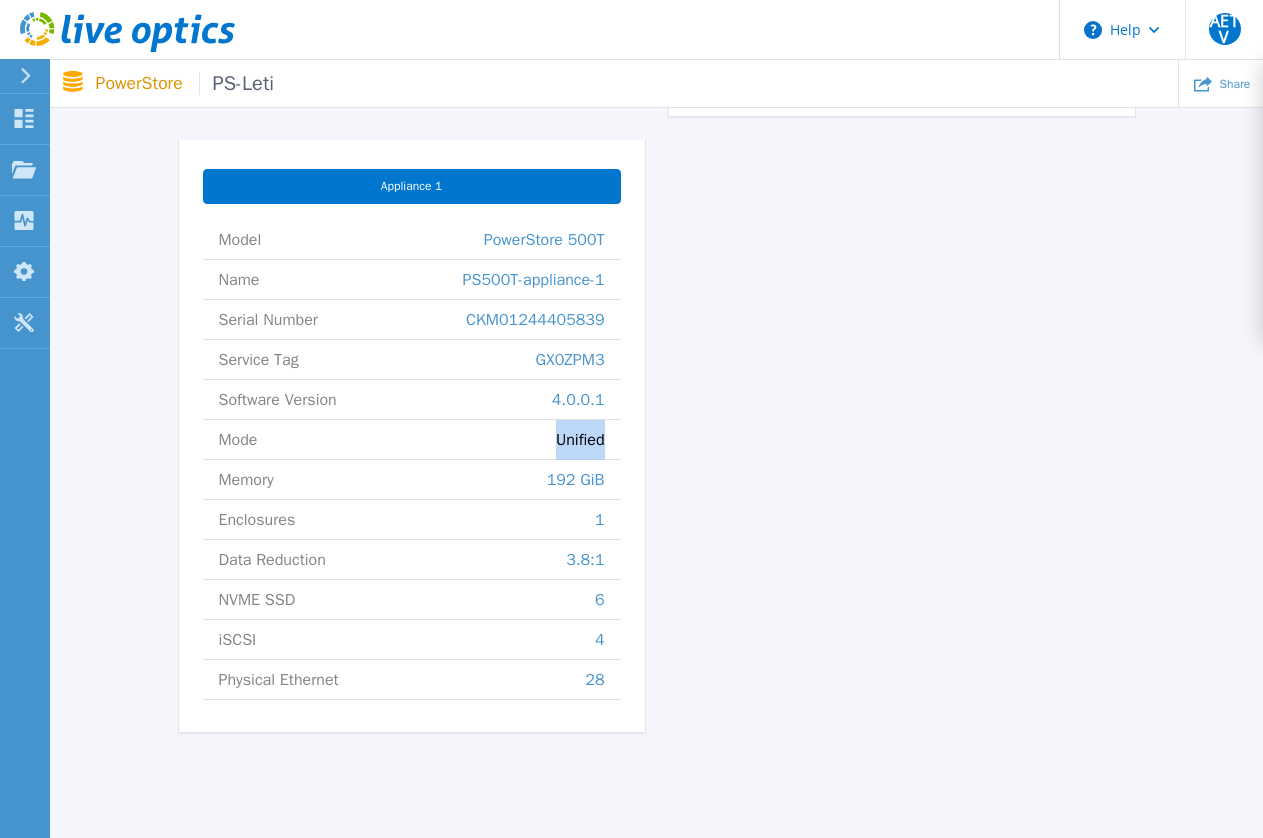 click on "Unified" at bounding box center [580, 439] 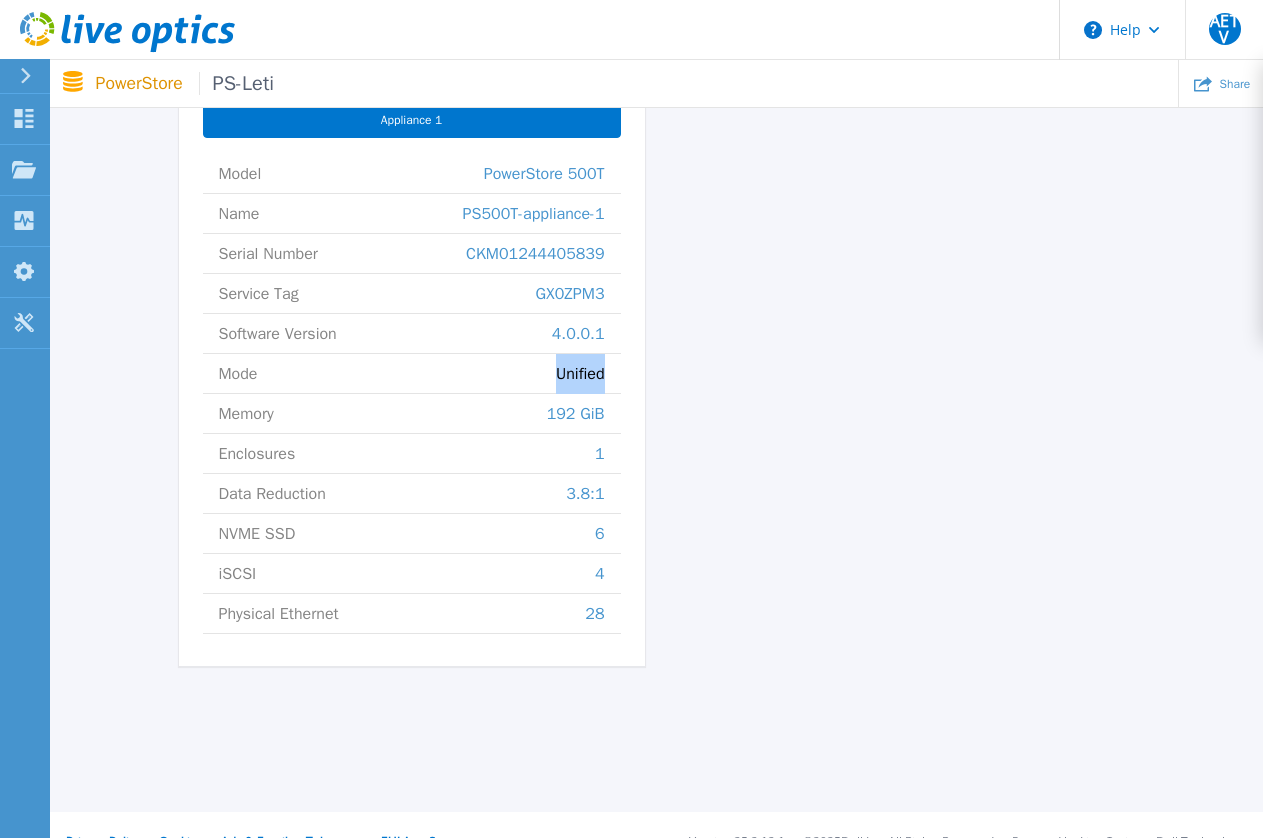scroll, scrollTop: 843, scrollLeft: 0, axis: vertical 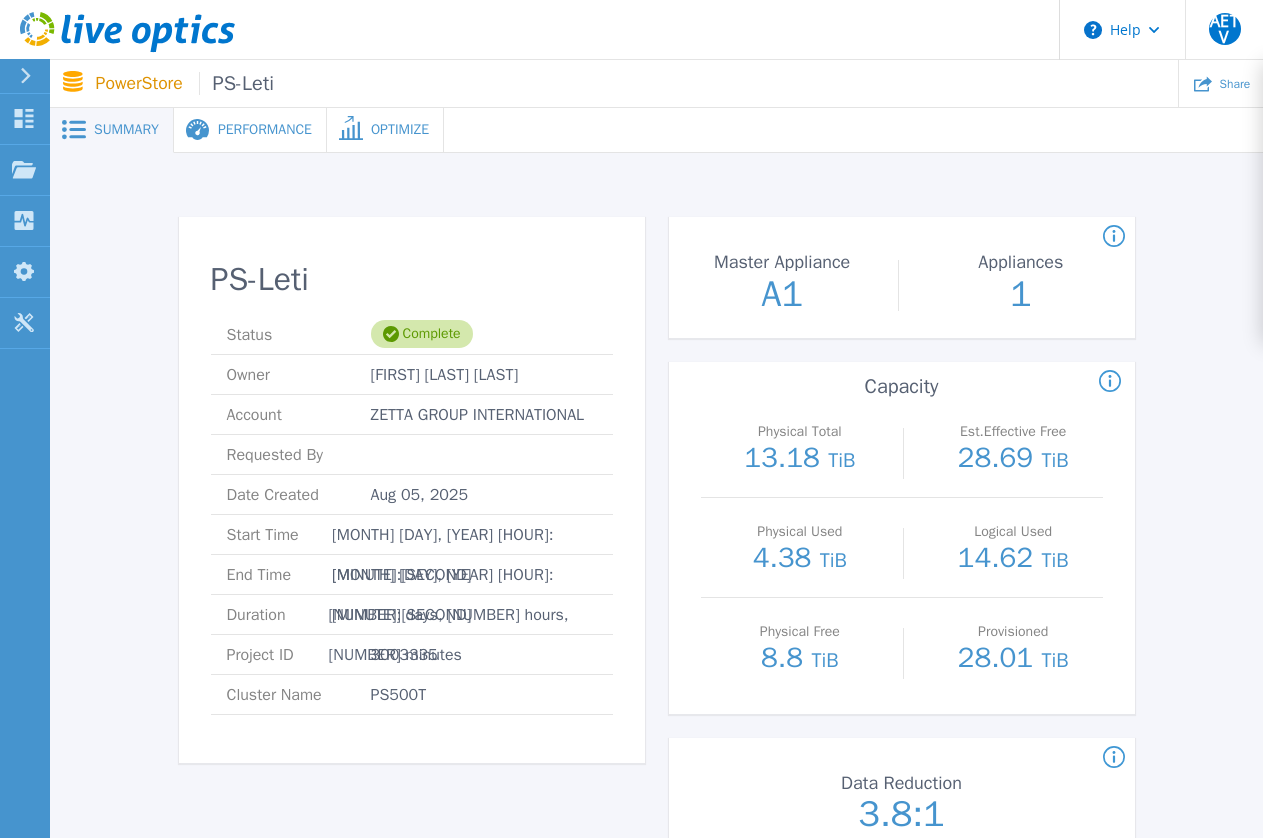 click on "Performance" at bounding box center (250, 130) 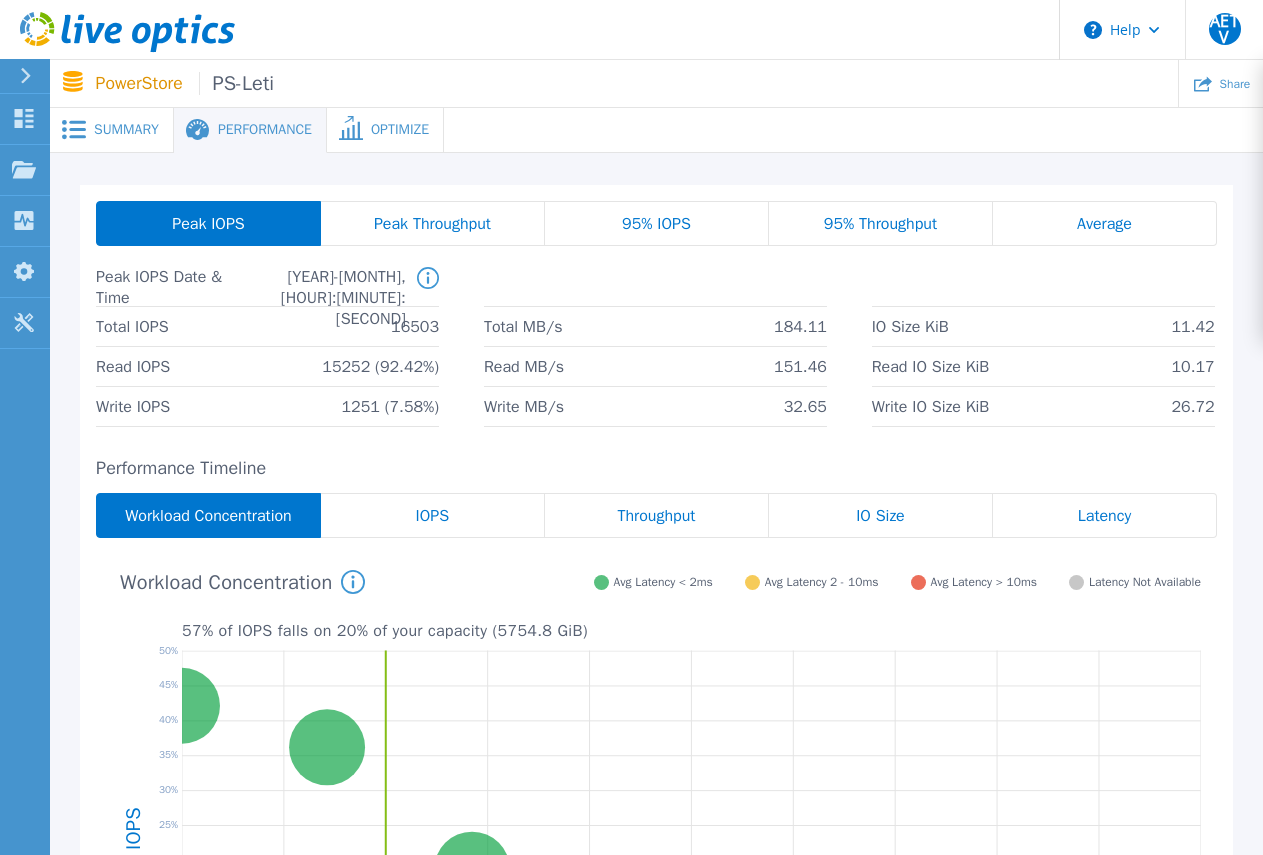 click on "Summary" at bounding box center [126, 130] 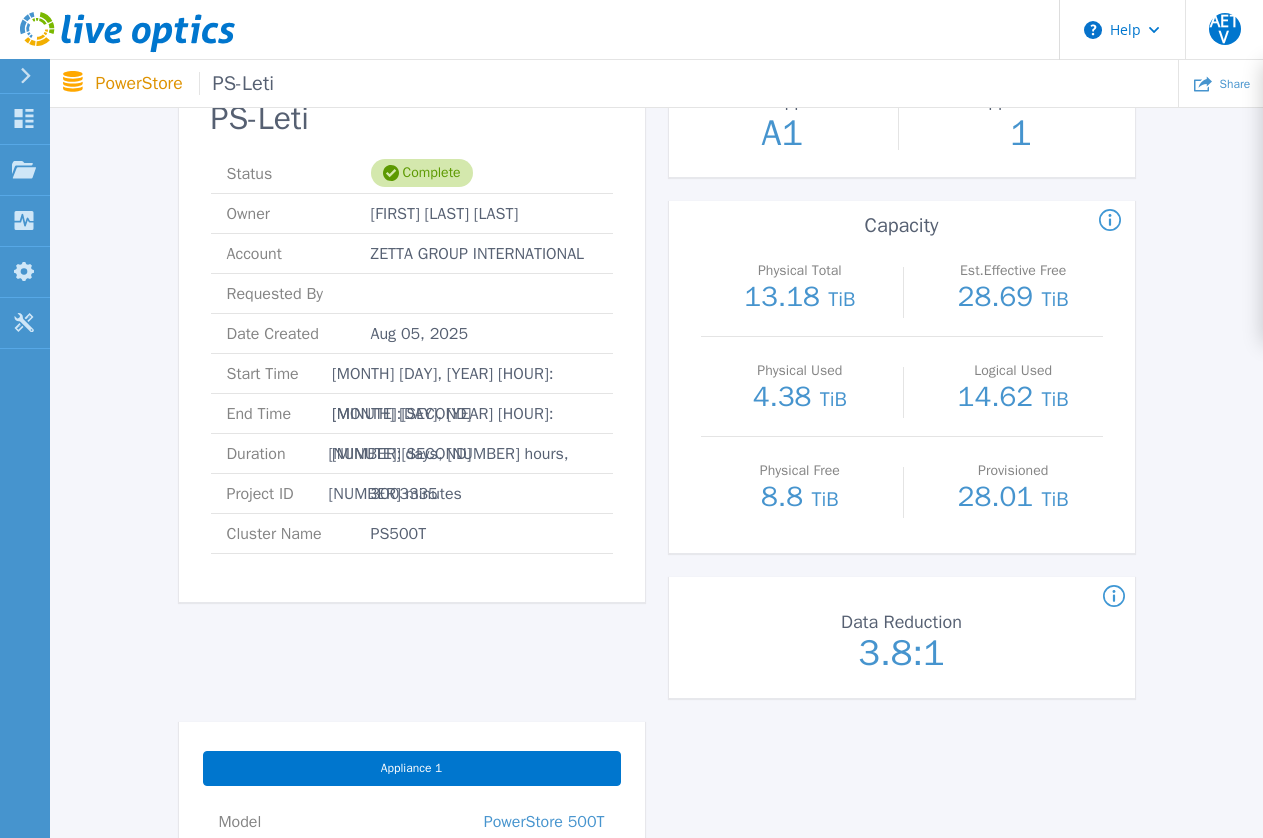 scroll, scrollTop: 143, scrollLeft: 0, axis: vertical 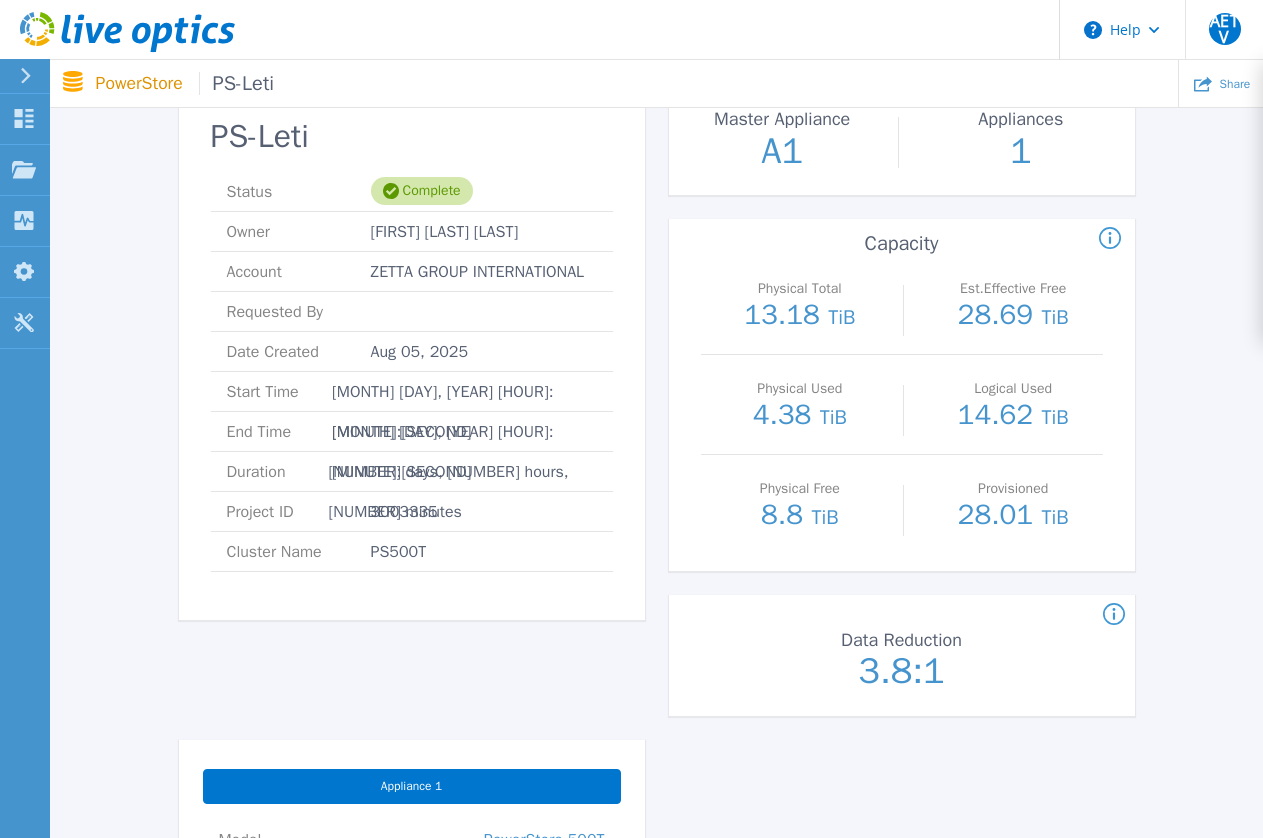 click on "PS-Leti Status Complete Owner [FIRST] [LAST] [LAST] Account ZETTA GROUP INTERNATIONAL Requested By Date Created [MONTH] [DAY], [YEAR] Start Time [MONTH] [DAY], [YEAR] [HOUR]:[MINUTE]:[SECOND] End Time [MONTH] [DAY], [YEAR] [HOUR]:[MINUTE]:[SECOND] Duration [NUMBER] days, [NUMBER] hours, [NUMBER] minutes Project ID [NUMBER] Cluster Name PS500T Count of appliances and the Master Appliance in the PowerStore cluster. Master Appliance A1 Appliances [NUMBER] Physical Total :  (Often referred to as Raw Total in other Live Optics asset types) is the total capacity of the physical drives. Est. Effective Free: Physical Used:  Represents the raw drive capacity that is currently in use. This used capacity includes the data written
to the device after all efficiency mechanisms are applied including Data Protection and Data Reduction. Physical Free:  Represents the raw capacity that has yet to be used. Logical Used:  Represents the amount of provisioned capacity that currently is in use at the logical scope. Provisioned: Capacity Physical Total [NUMBER]   TiB Est.Effective Free [NUMBER]   TiB [NUMBER]   TiB" at bounding box center (656, 706) 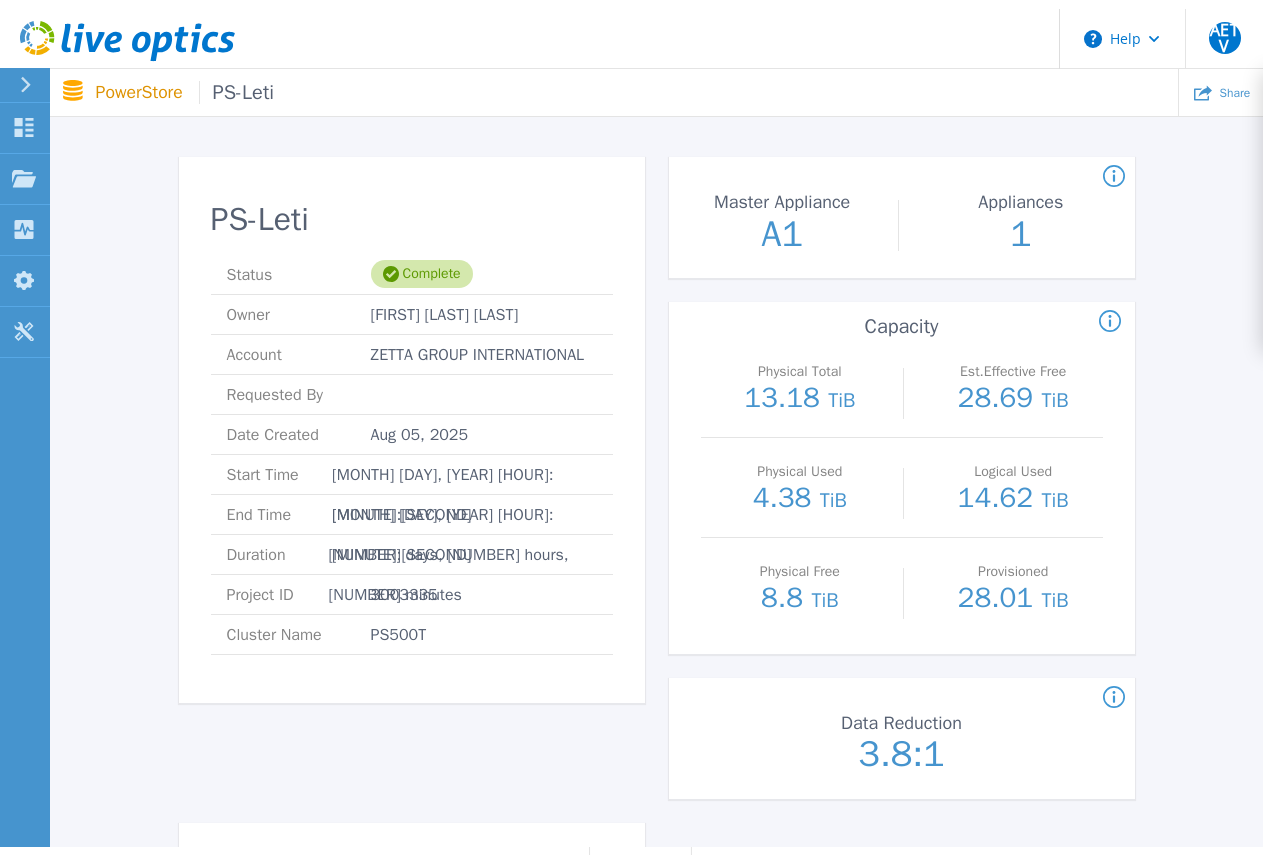 scroll, scrollTop: 0, scrollLeft: 0, axis: both 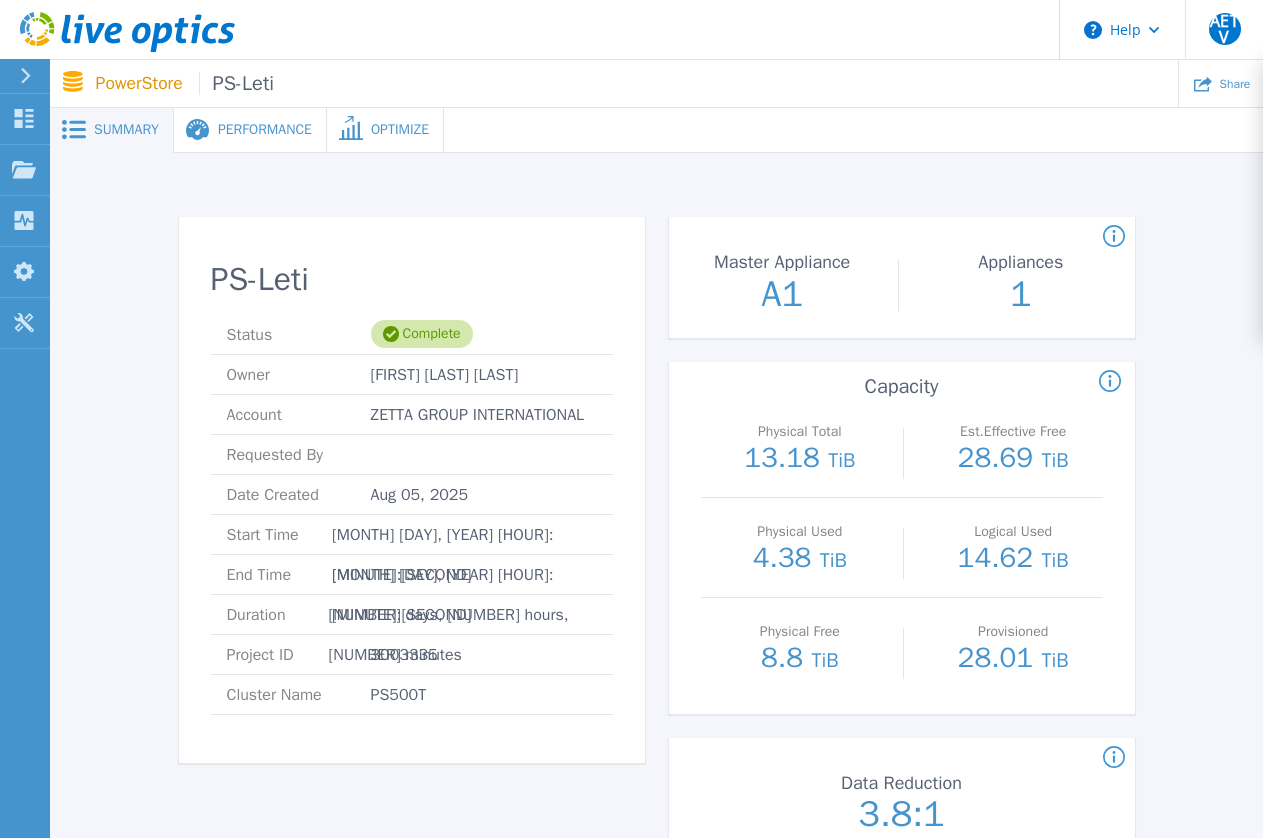click on "Performance" at bounding box center [265, 130] 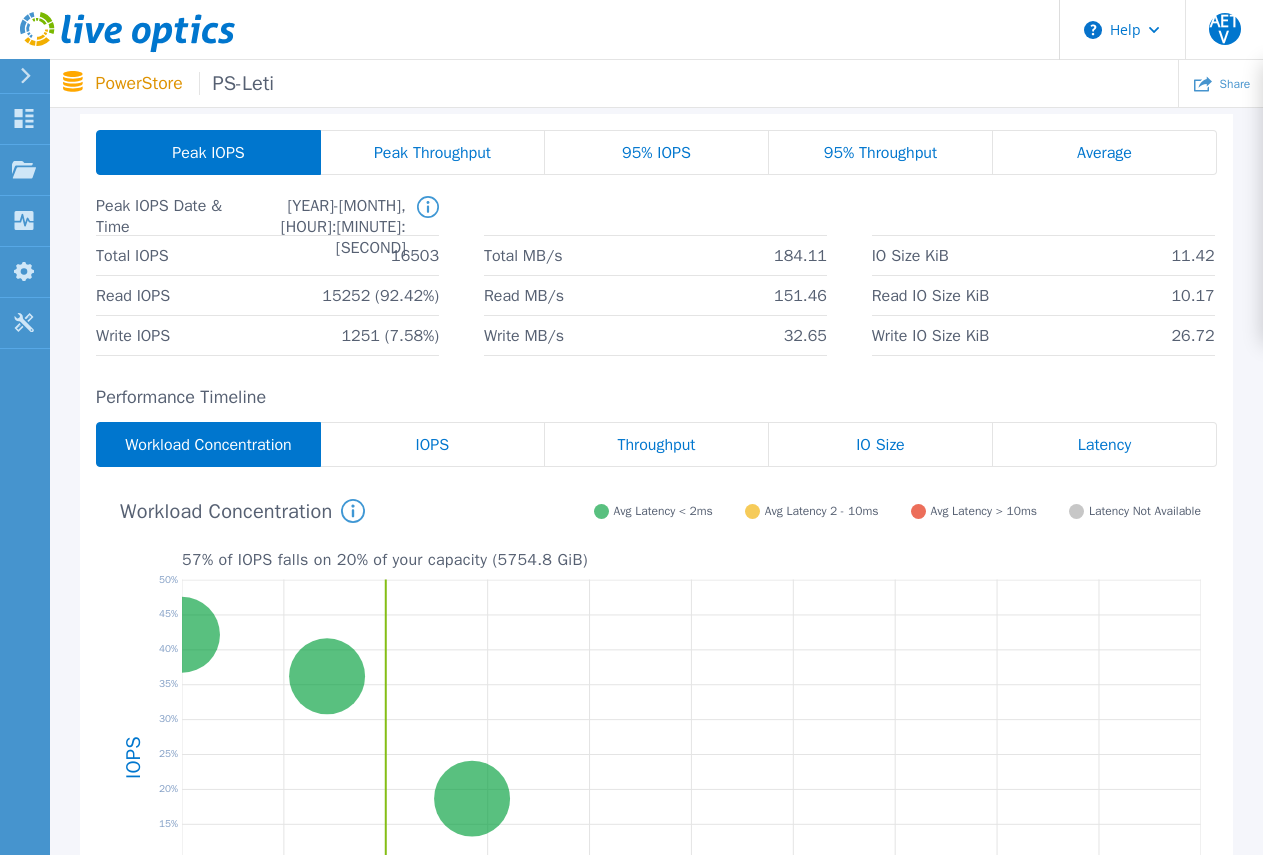 scroll, scrollTop: 0, scrollLeft: 0, axis: both 